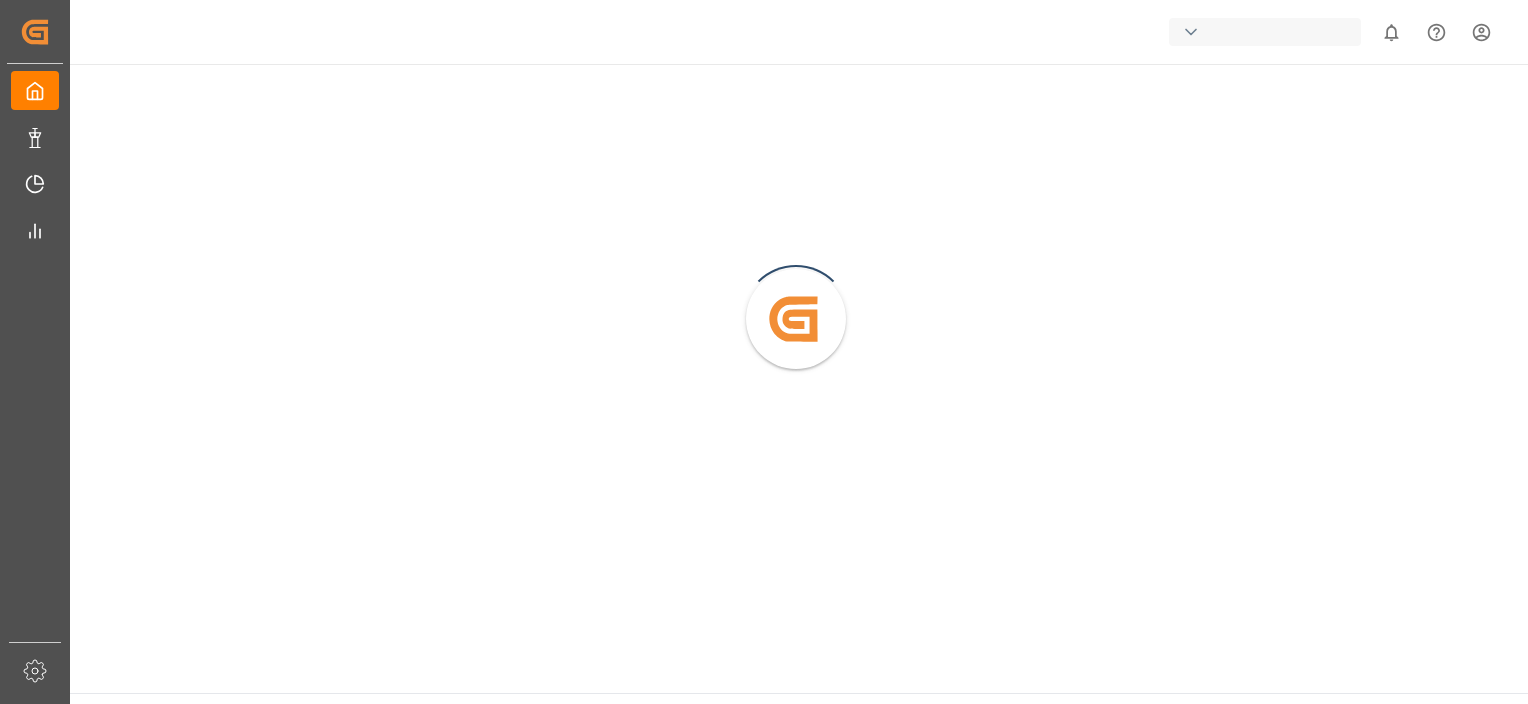 scroll, scrollTop: 0, scrollLeft: 0, axis: both 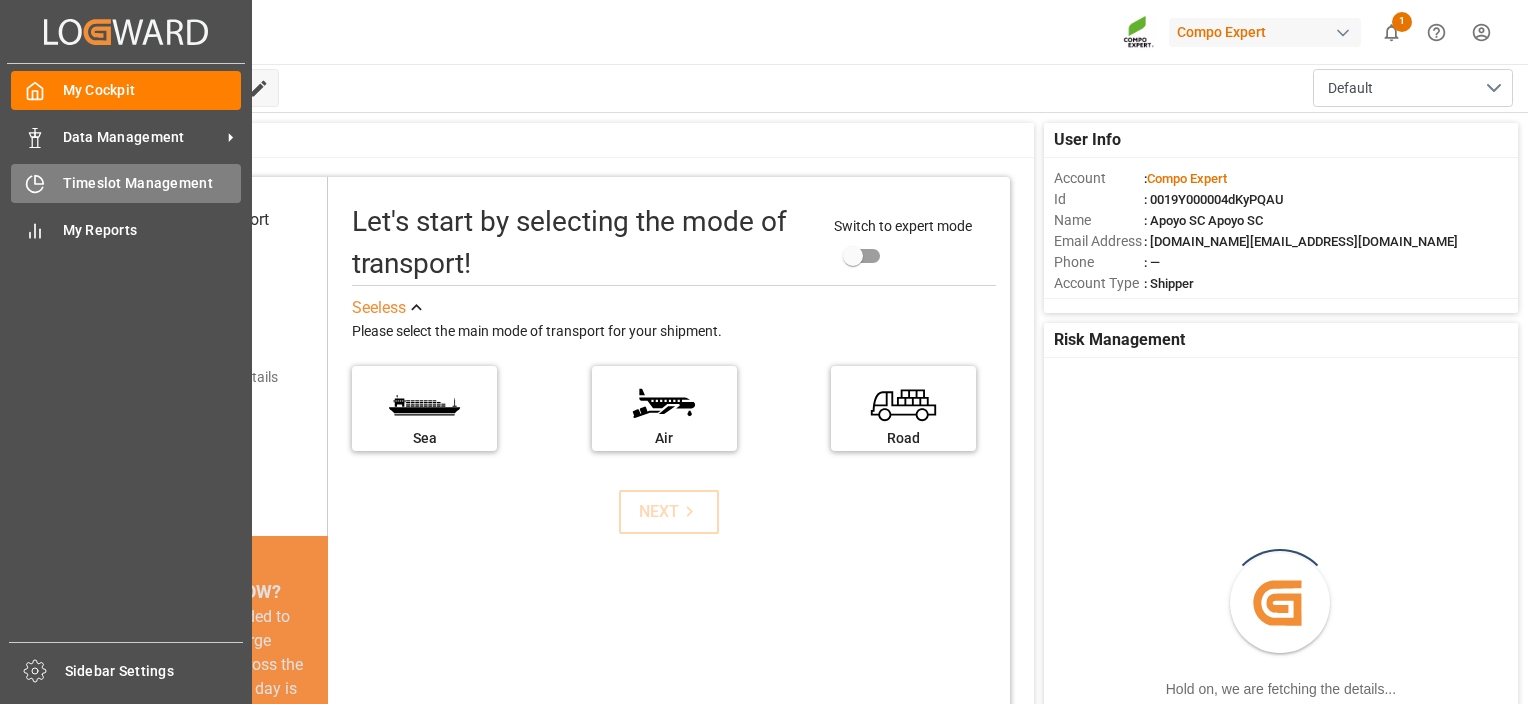 click on "Timeslot Management Timeslot Management" at bounding box center (126, 183) 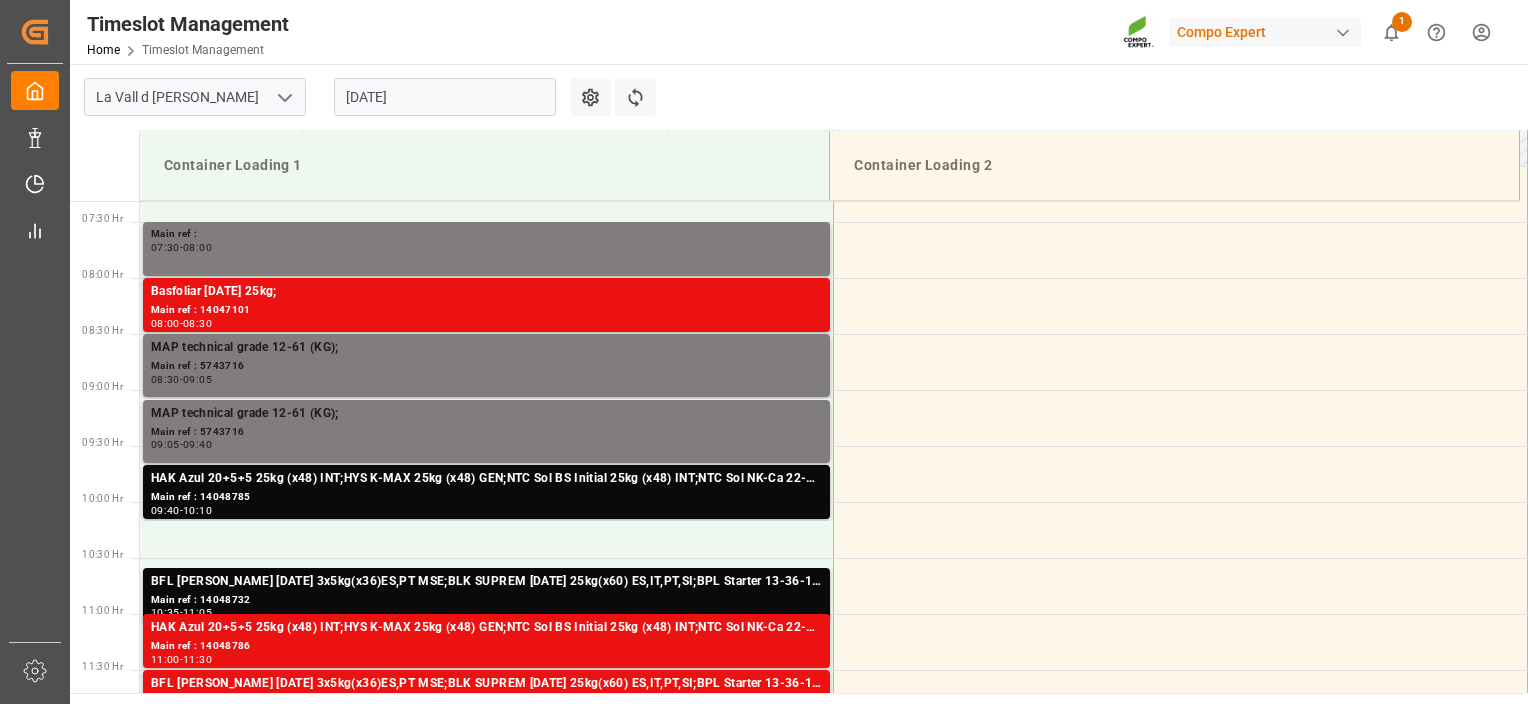 scroll, scrollTop: 571, scrollLeft: 0, axis: vertical 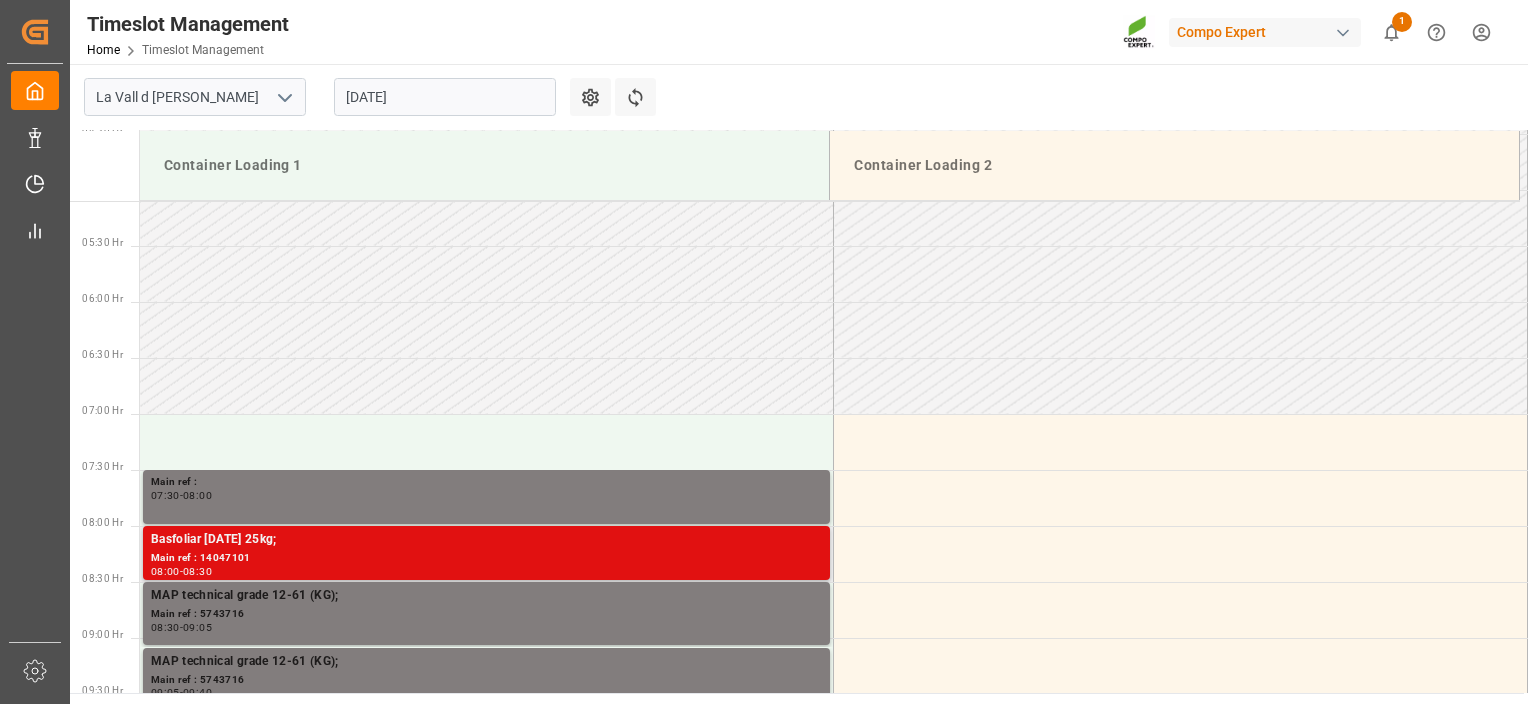 click on "Main ref : 14047101" at bounding box center (486, 558) 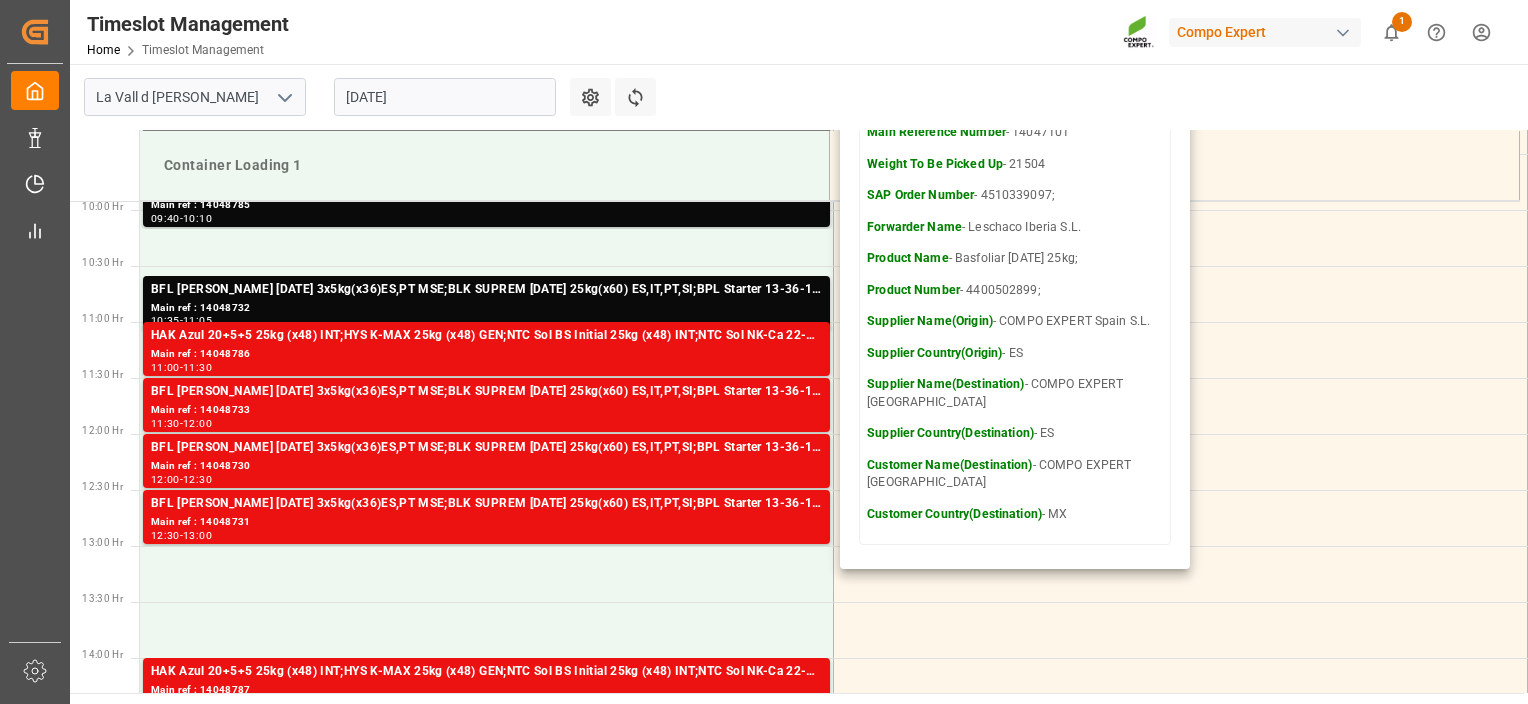 scroll, scrollTop: 1225, scrollLeft: 0, axis: vertical 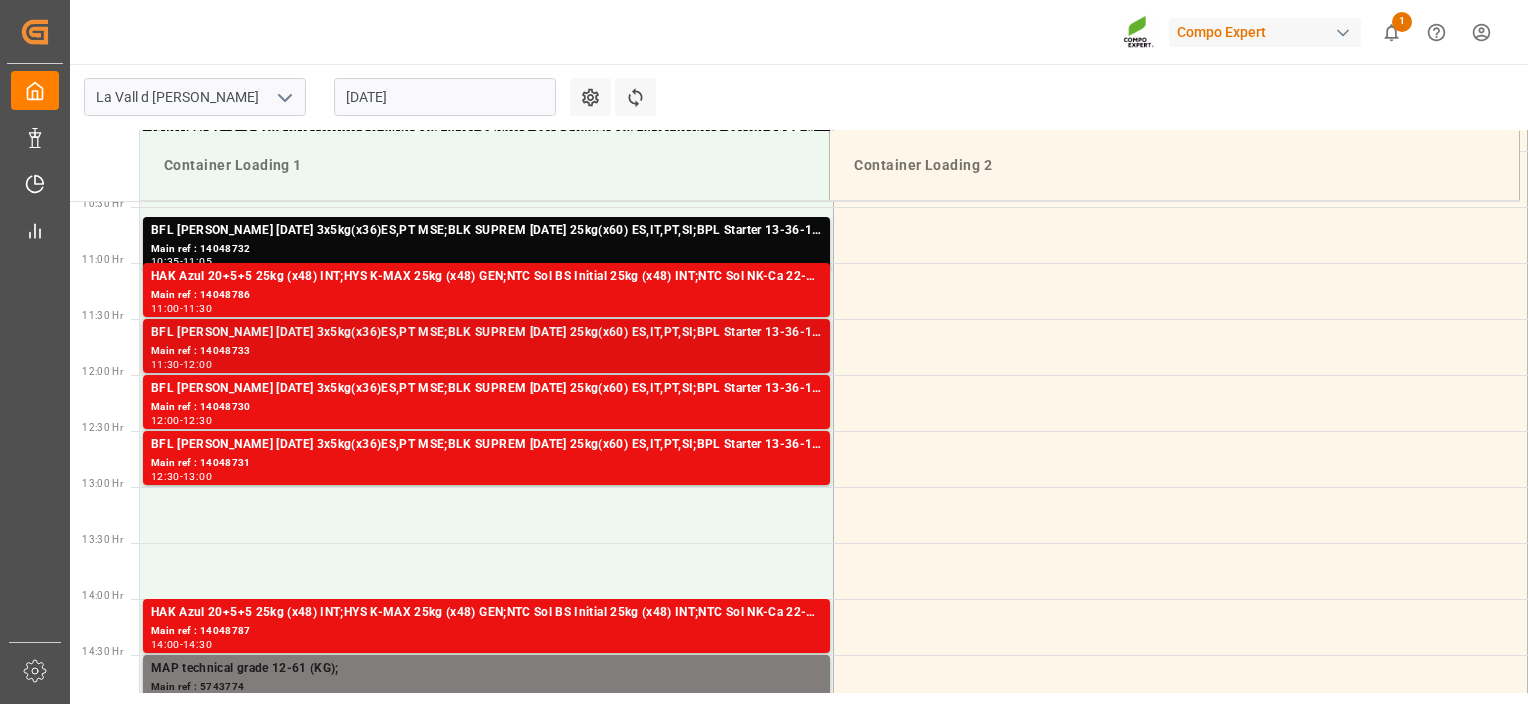 click on "BFL [PERSON_NAME] [DATE] 3x5kg(x36)ES,PT MSE;BLK SUPREM [DATE] 25kg(x60) ES,IT,PT,SI;BPL Starter 13-36-13 25kg (x48) GEN;NTC Sol 9-0-43 25kg (x48) GEN;NTC SOLUB BS 4-0-40 25KG (X48) WW;BPL Black 18-18-18 25kg (x48) INT MSE;HAK Cal + NPK [DATE](+15) 25Kg (x42) WW;BPL Starter 13-36-13 25kg (x48) GEN;NTC SOLUB BS 4-0-40 25KG (X48) WW;HAK Cal + K [DATE]+10 25 Kg (x42) WW;" at bounding box center (486, 333) 